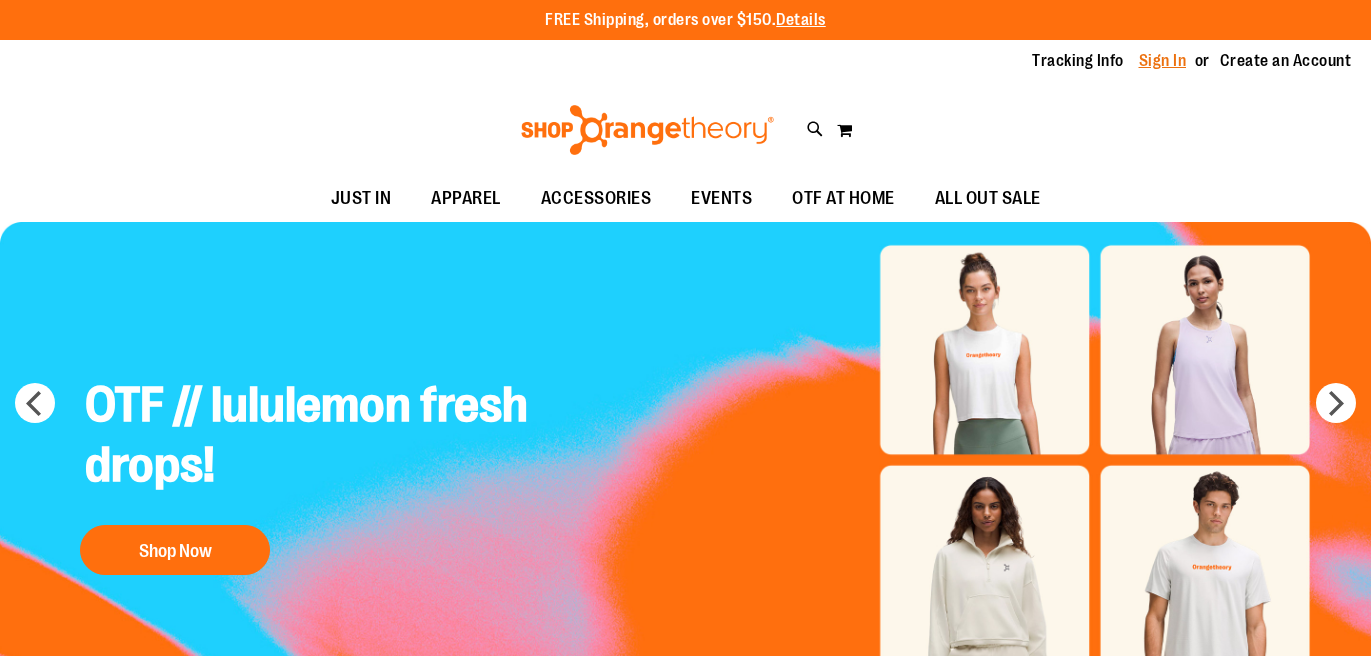 scroll, scrollTop: 0, scrollLeft: 0, axis: both 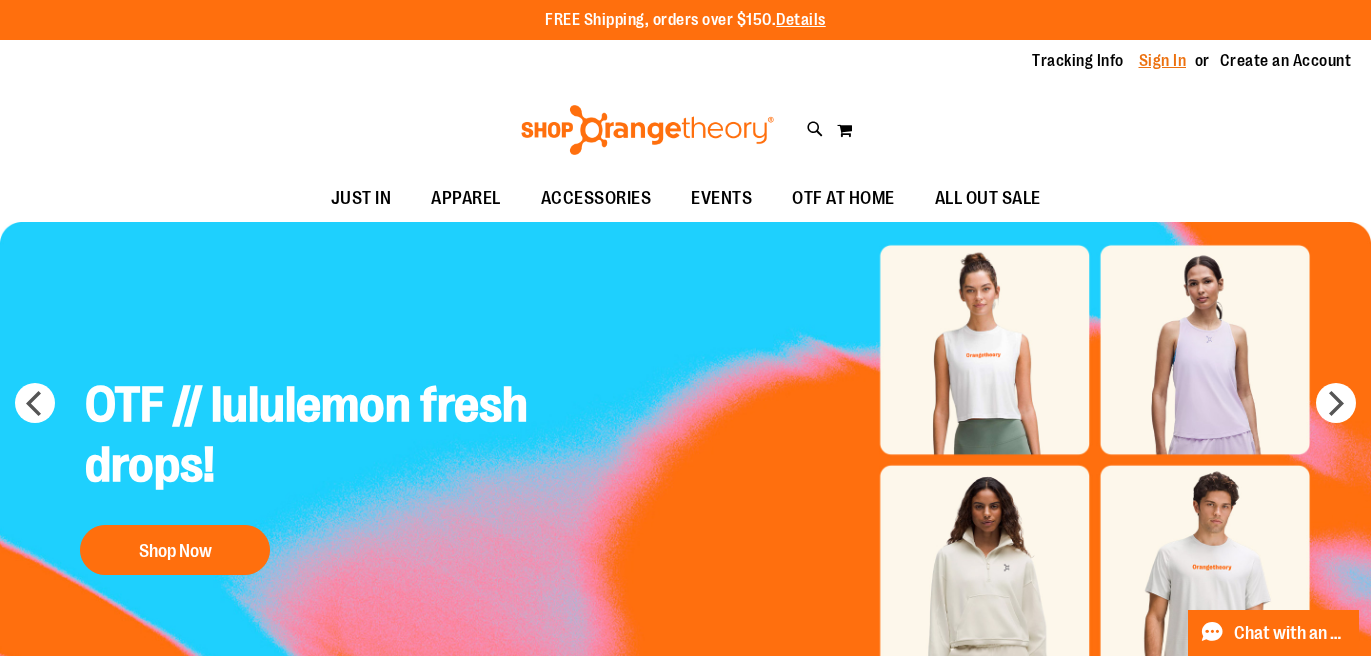 type on "**********" 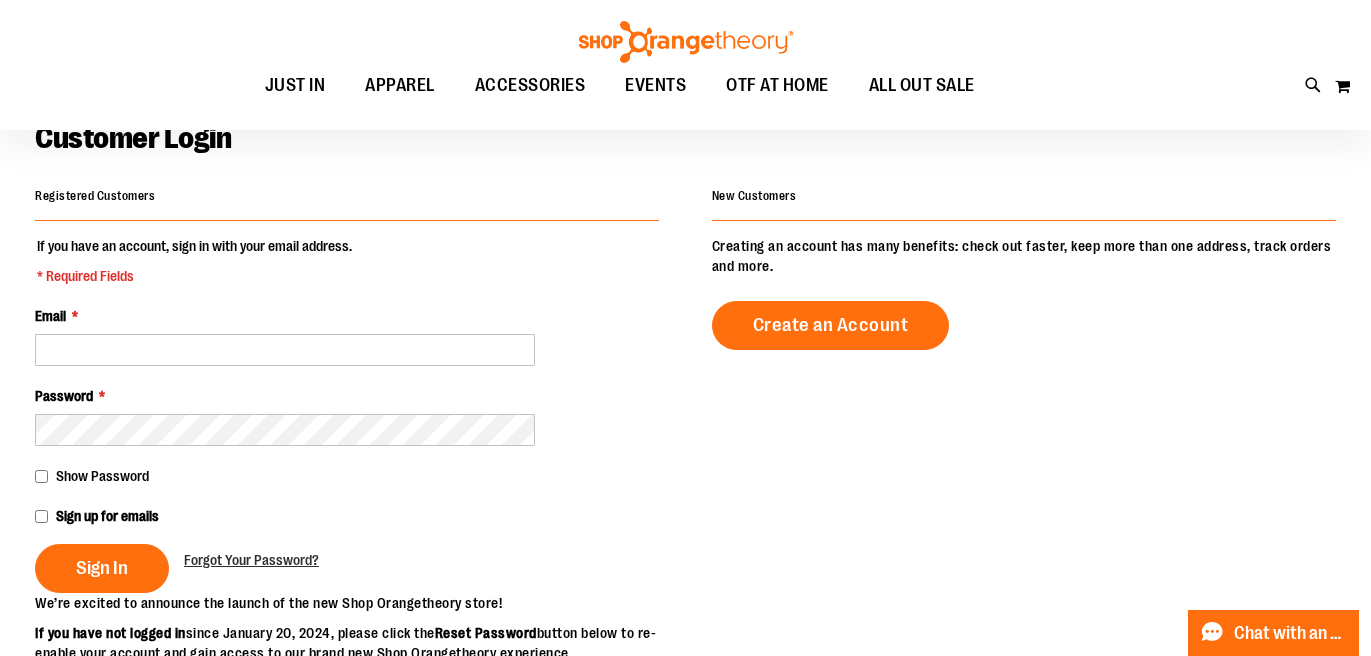 scroll, scrollTop: 268, scrollLeft: 0, axis: vertical 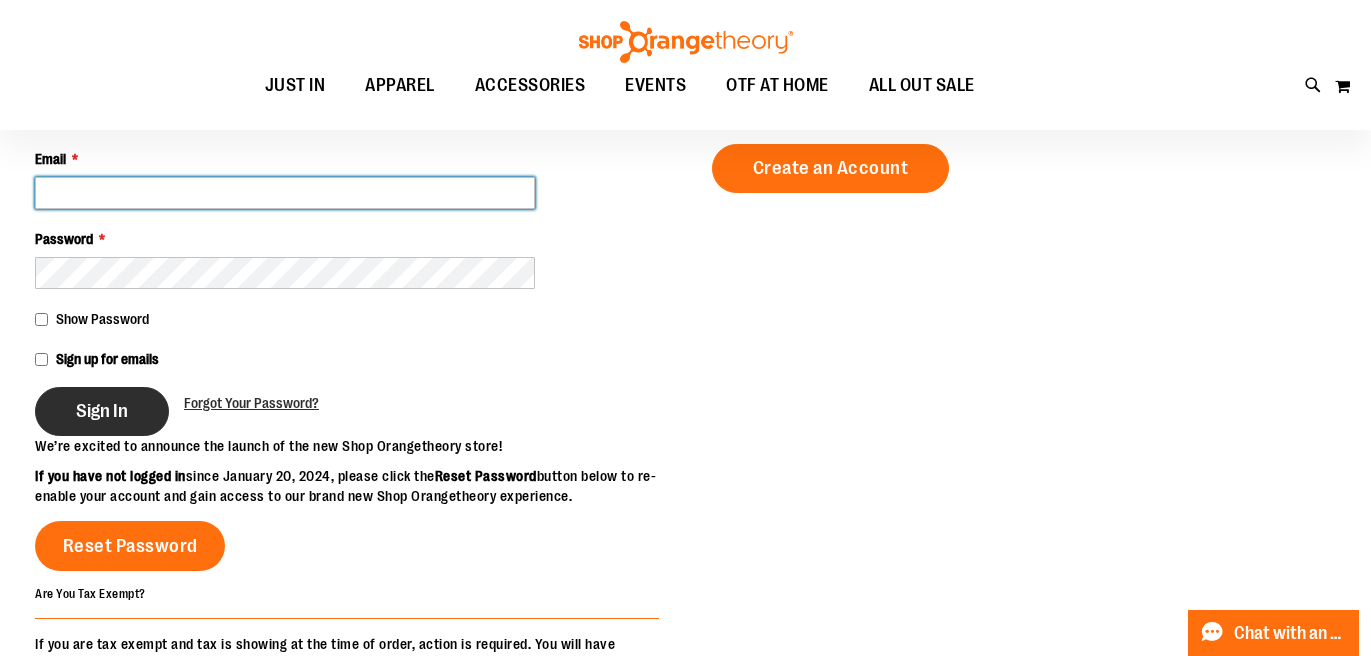 type on "**********" 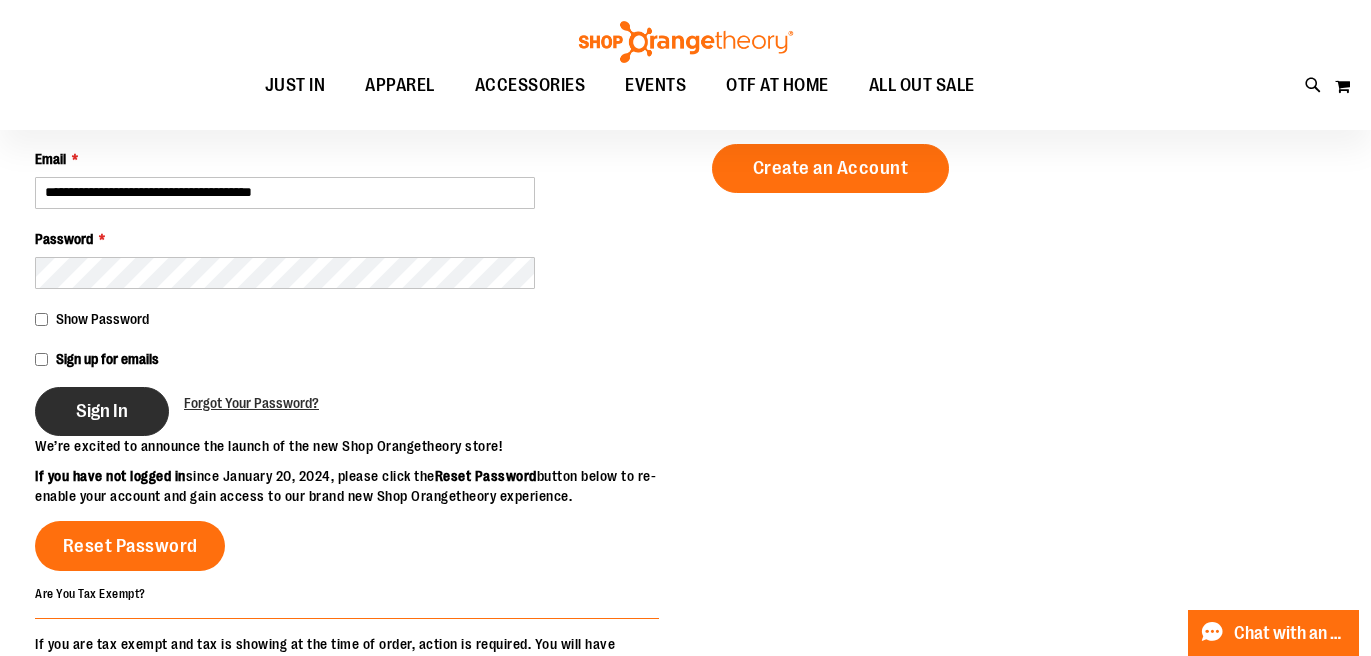 type on "**********" 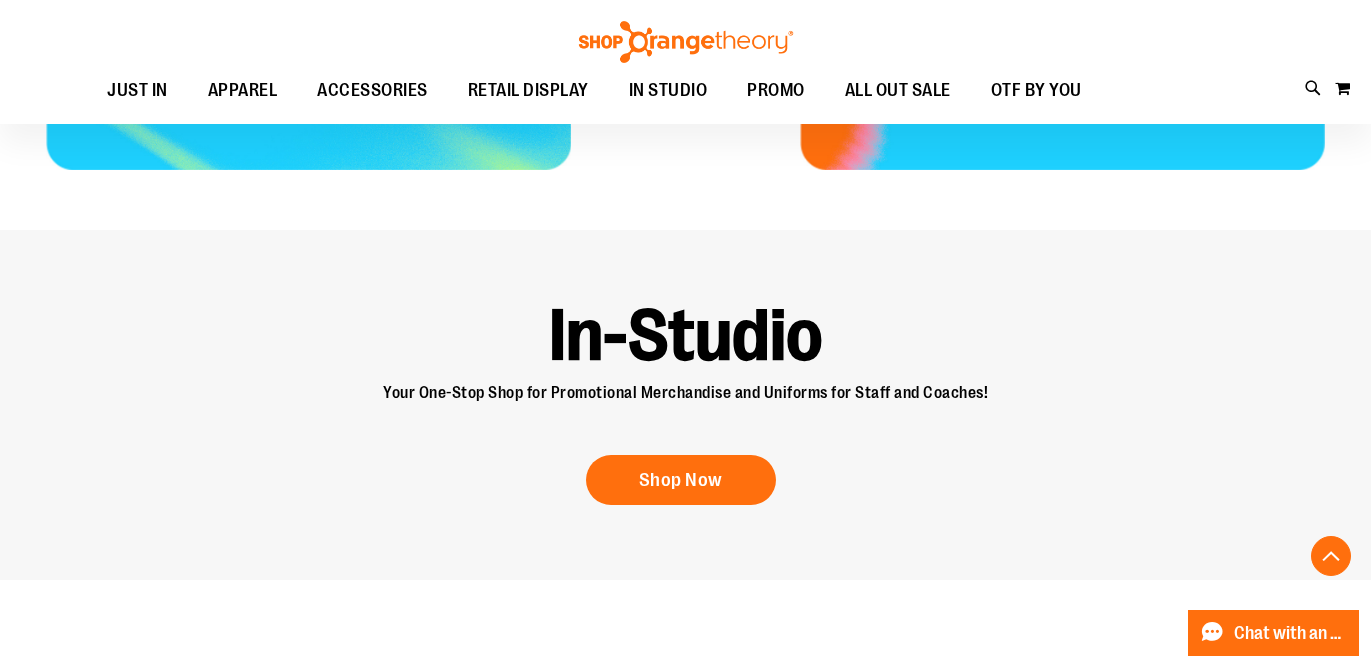 scroll, scrollTop: 1162, scrollLeft: 0, axis: vertical 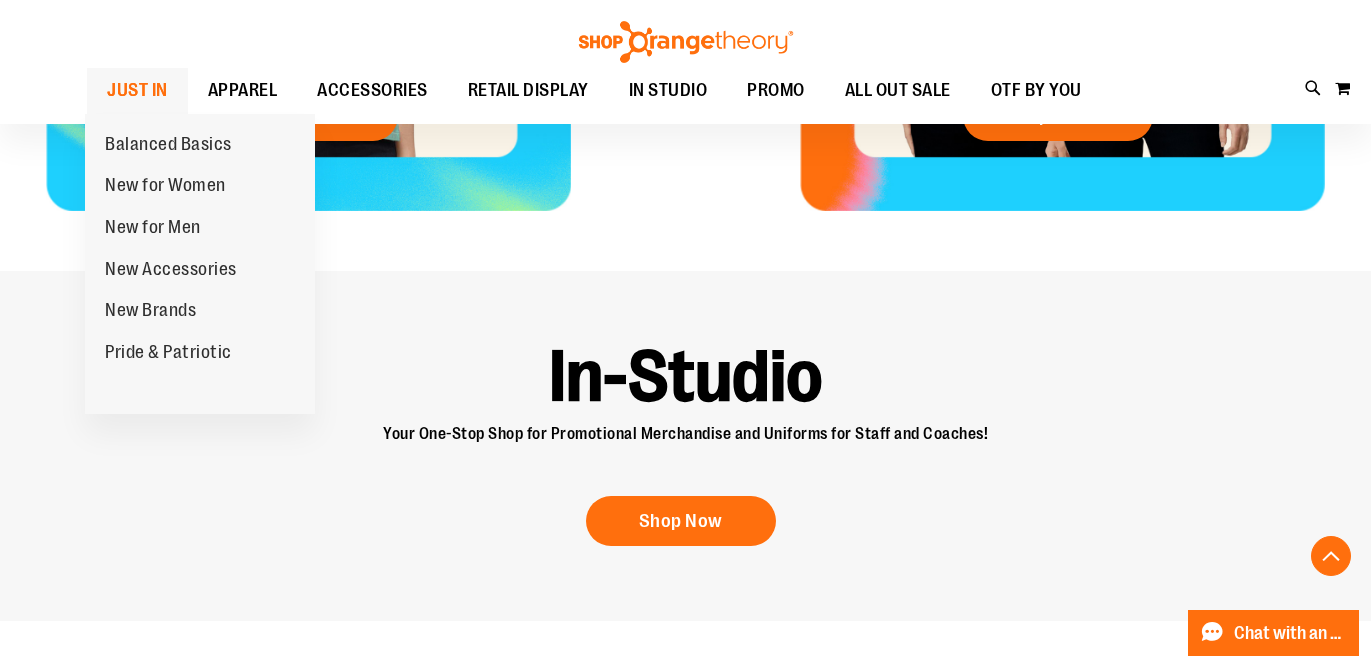 type on "**********" 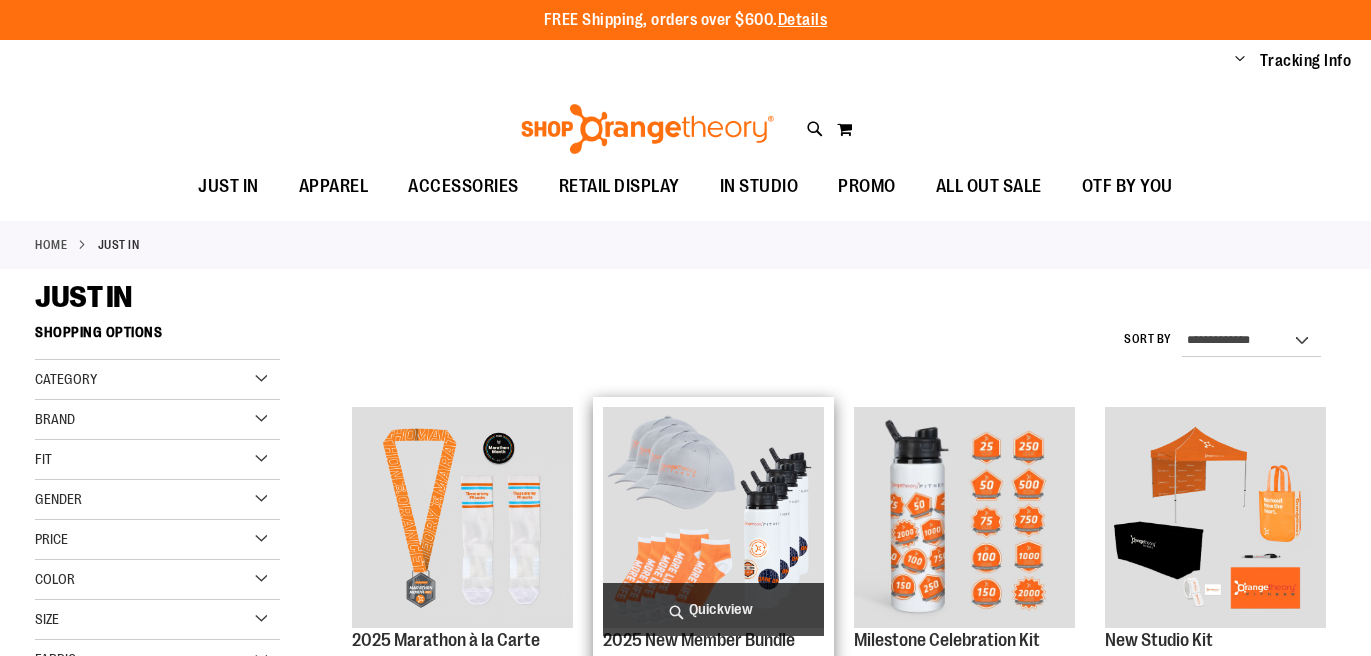 scroll, scrollTop: 0, scrollLeft: 0, axis: both 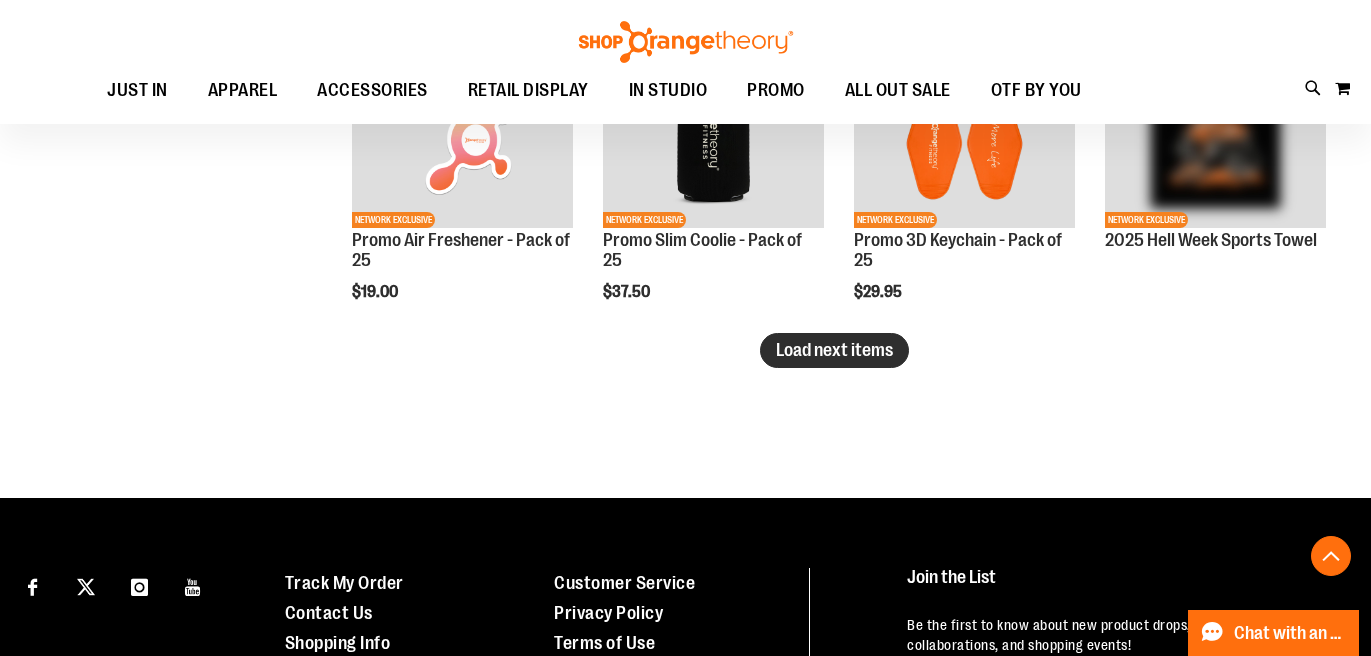type on "**********" 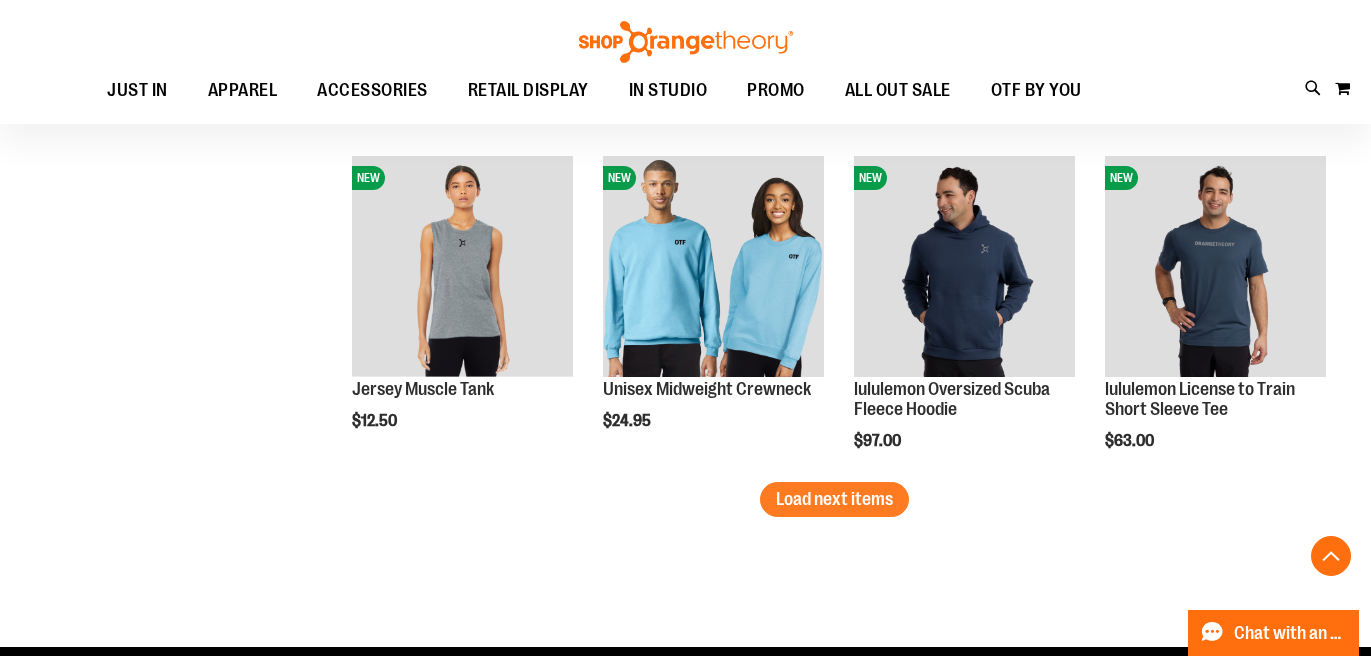 scroll, scrollTop: 3955, scrollLeft: 0, axis: vertical 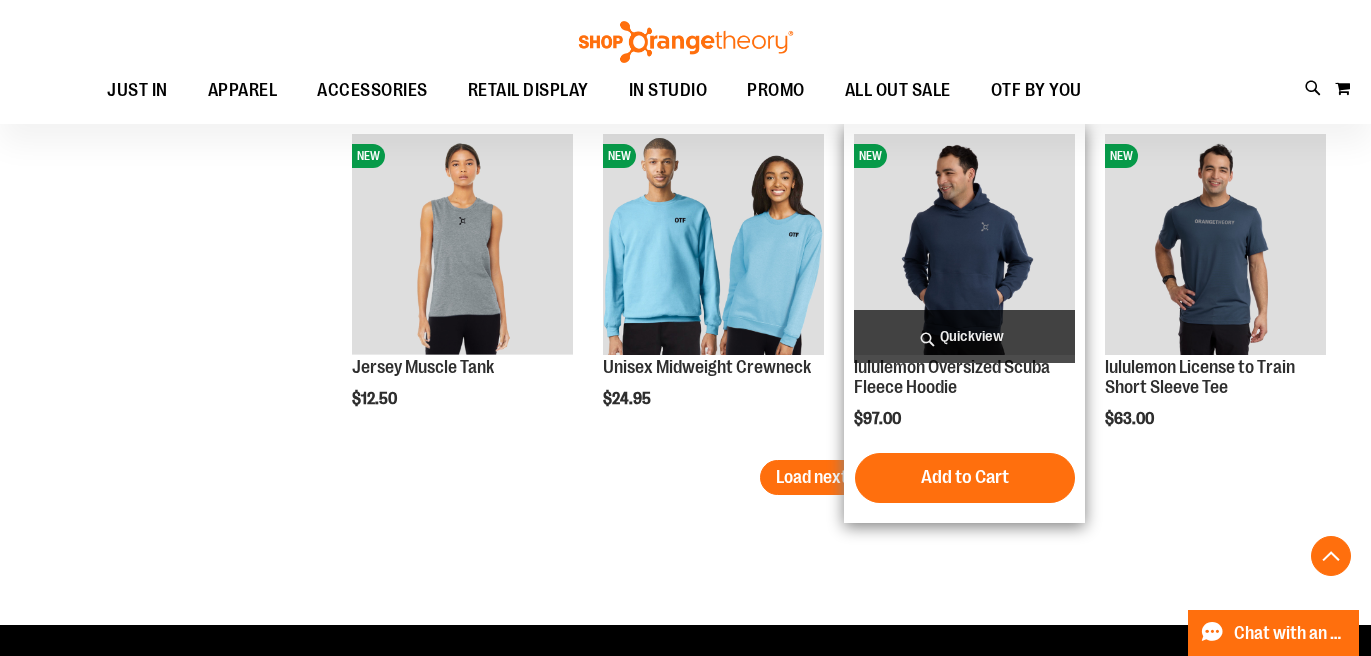click on "Quickview" at bounding box center [964, 336] 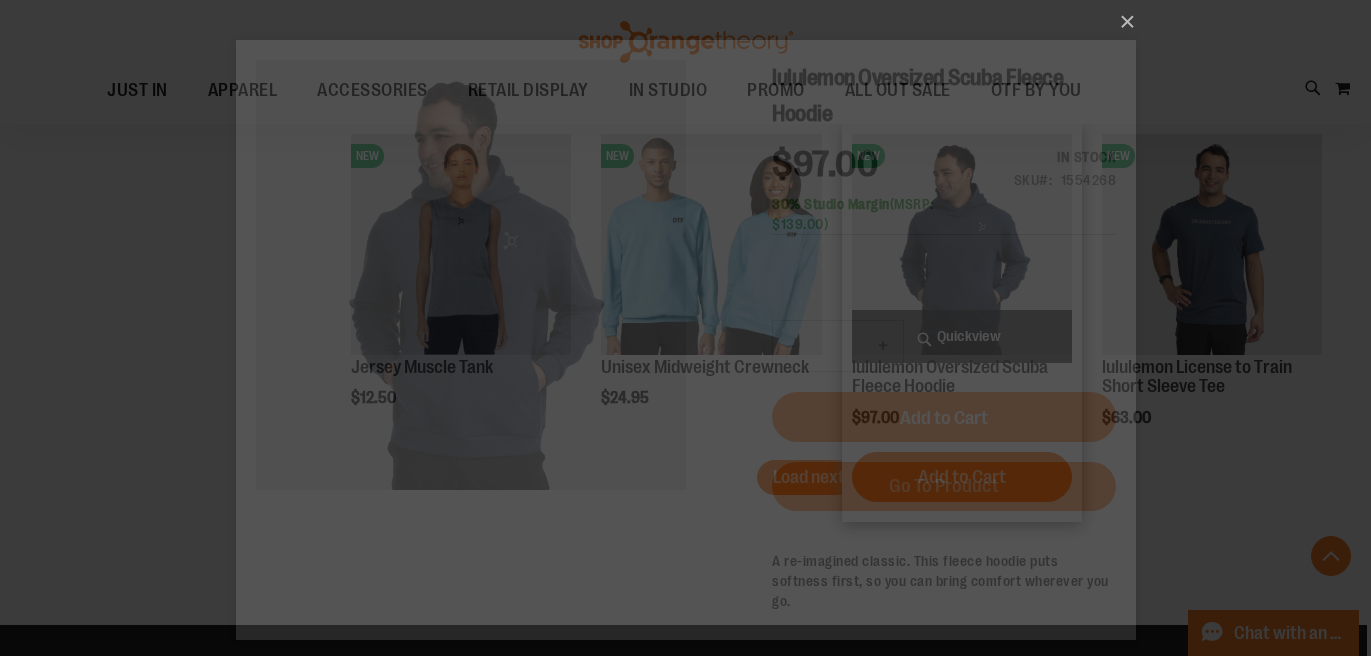 scroll, scrollTop: 0, scrollLeft: 0, axis: both 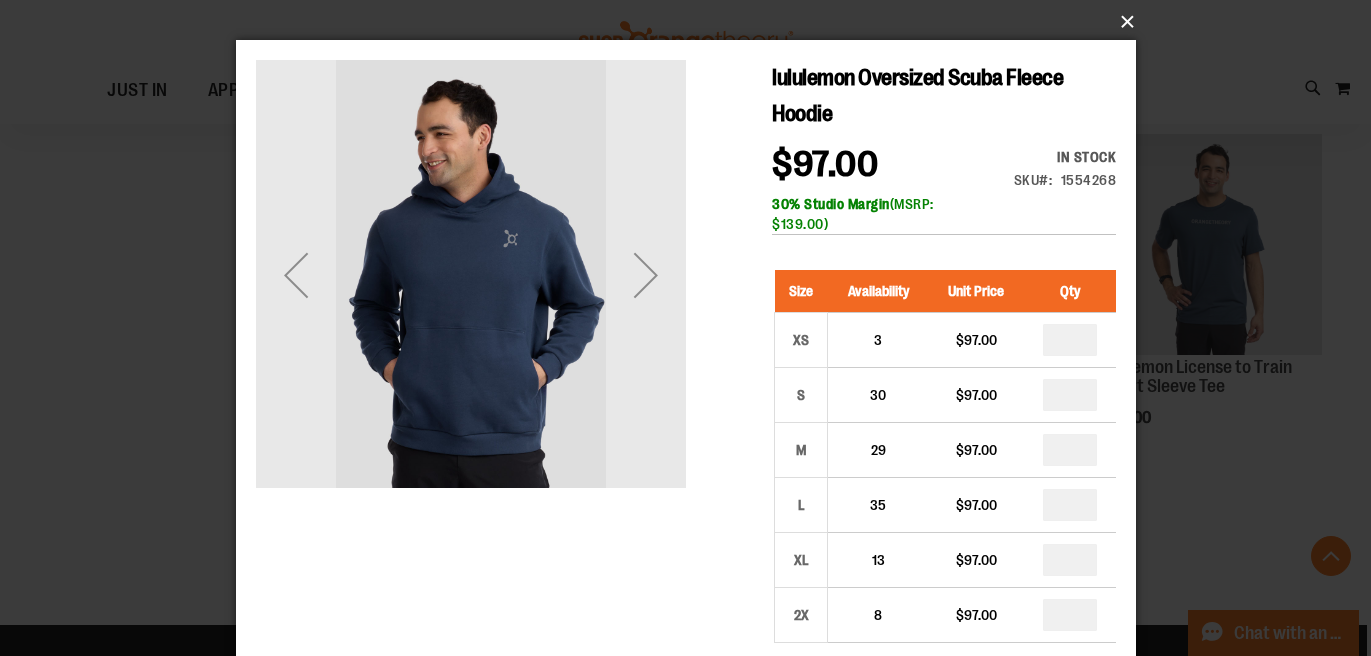 click on "×" at bounding box center (692, 22) 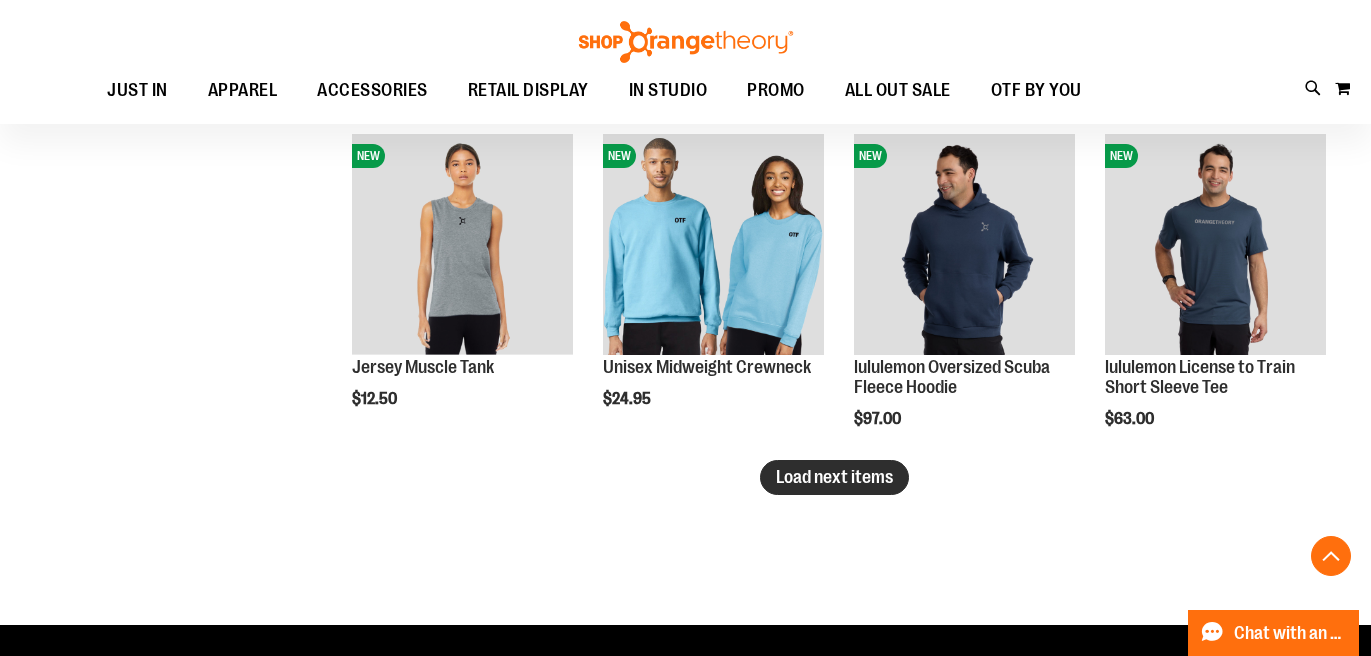 click on "Load next items" at bounding box center [834, 477] 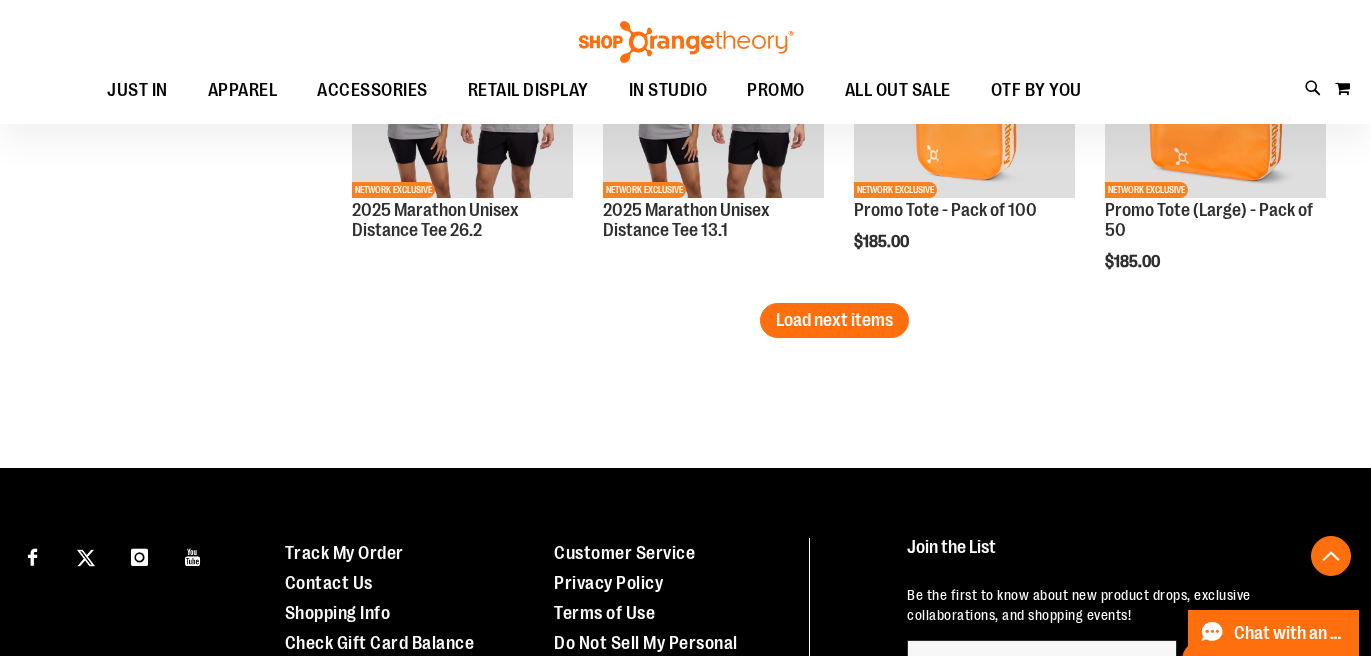 scroll, scrollTop: 5115, scrollLeft: 0, axis: vertical 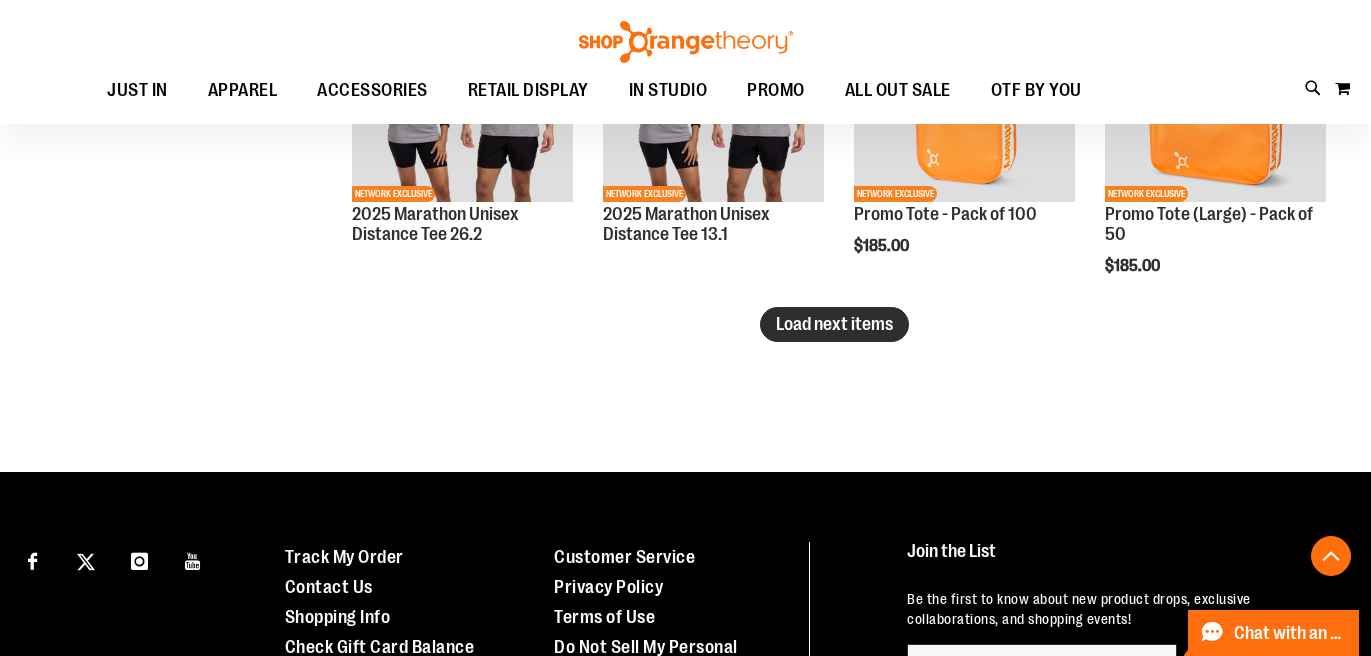 click on "Load next items" at bounding box center (834, 324) 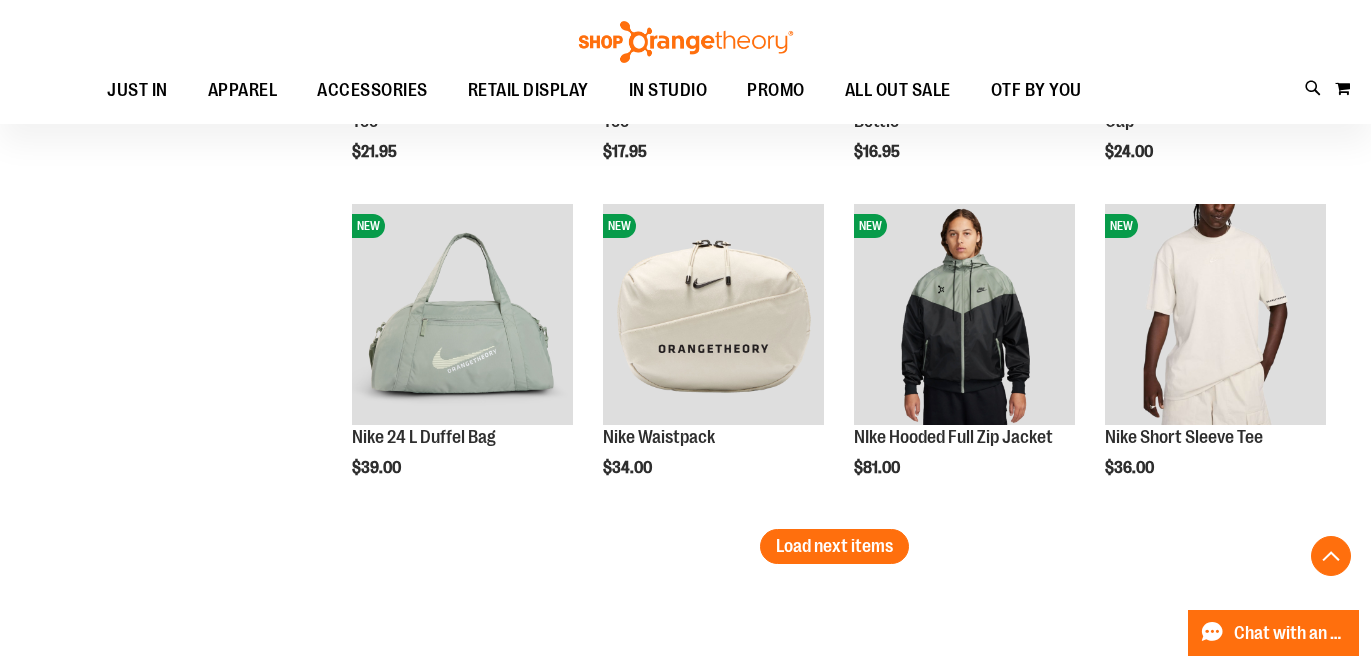 scroll, scrollTop: 5909, scrollLeft: 0, axis: vertical 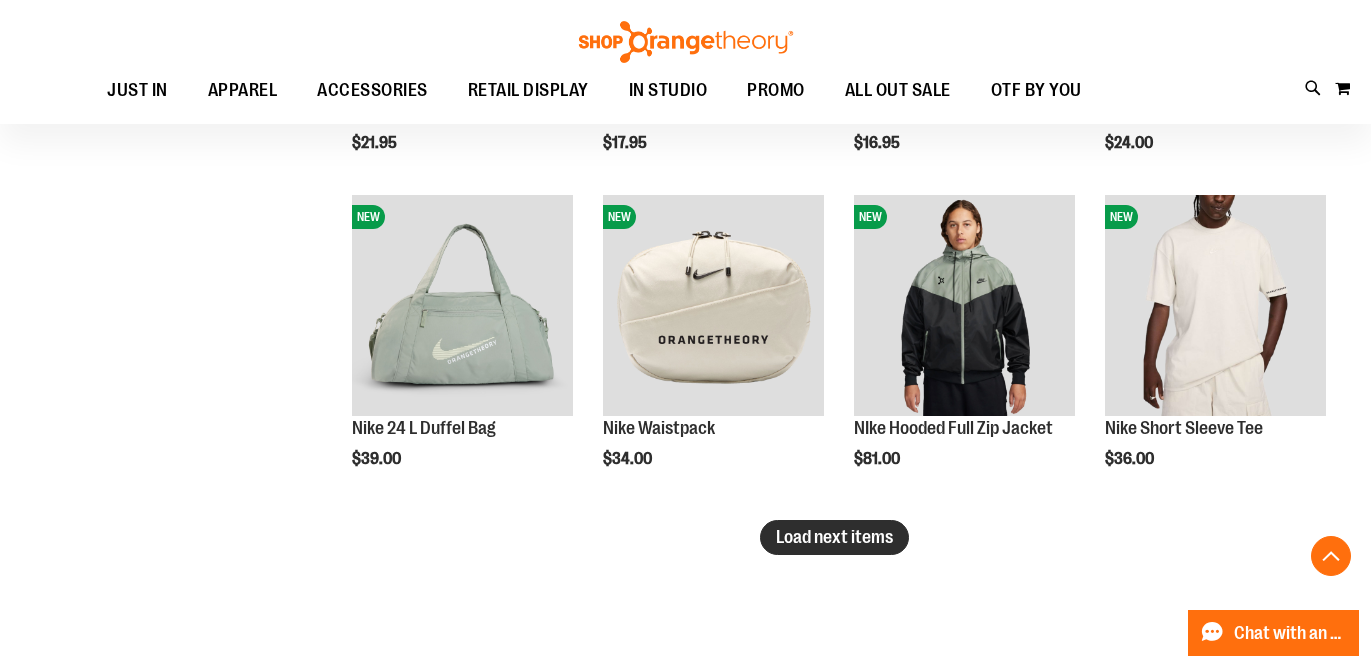 click on "Load next items" at bounding box center [834, 537] 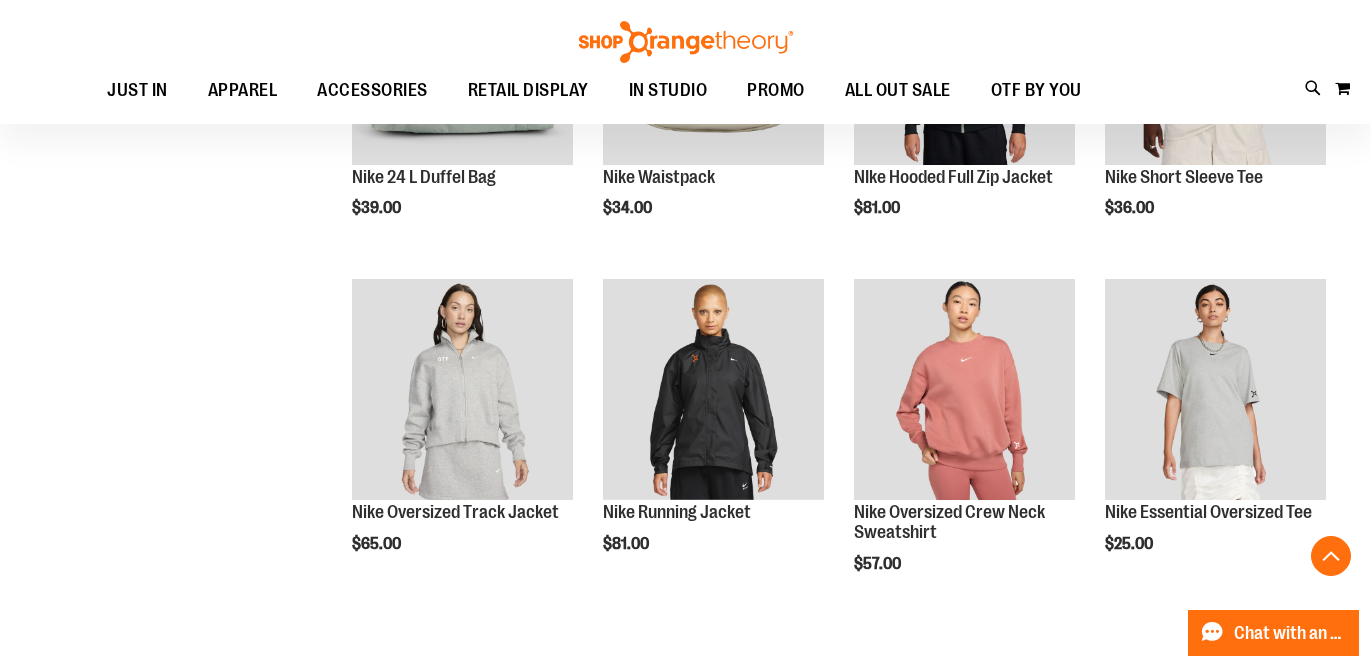 scroll, scrollTop: 6211, scrollLeft: 0, axis: vertical 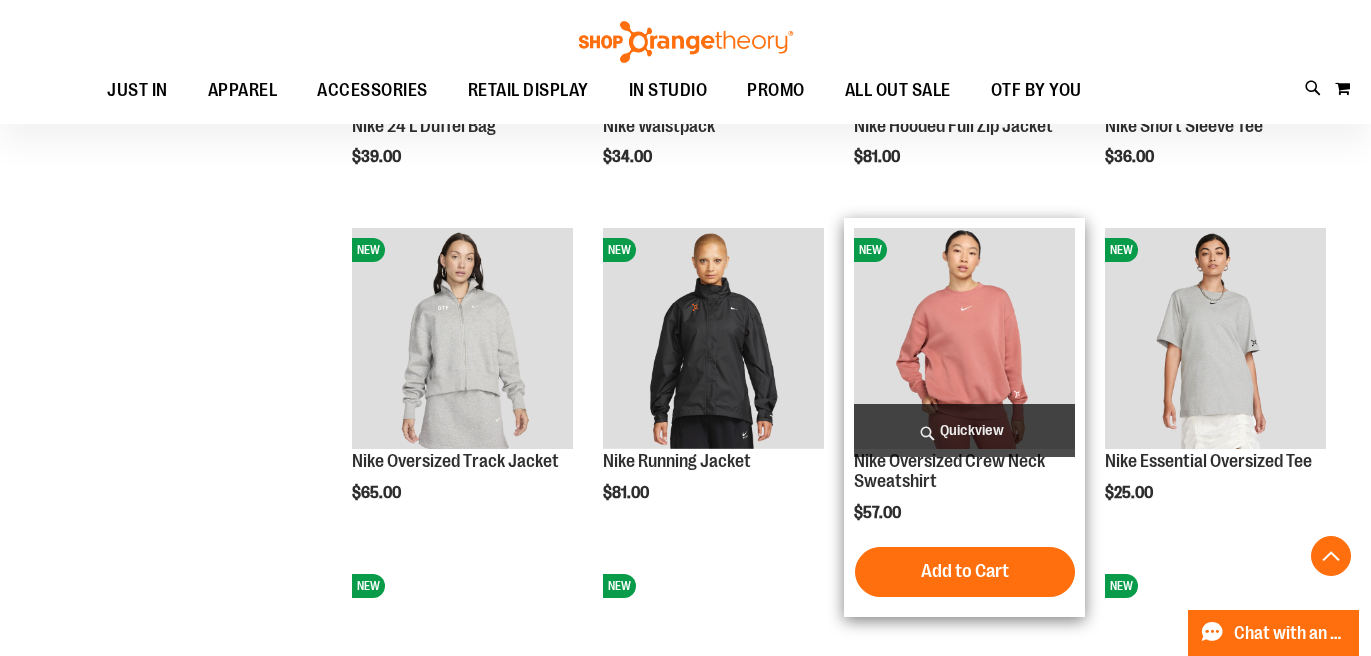 click on "Quickview" at bounding box center (964, 430) 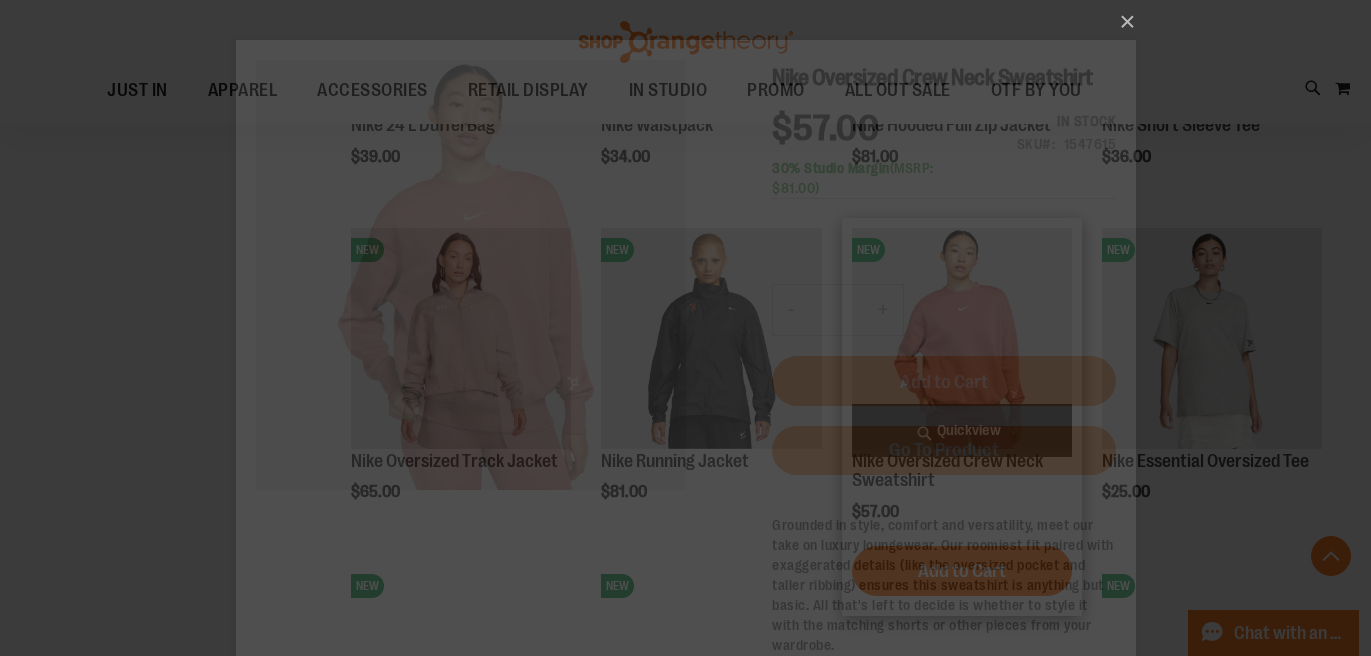 scroll, scrollTop: 0, scrollLeft: 0, axis: both 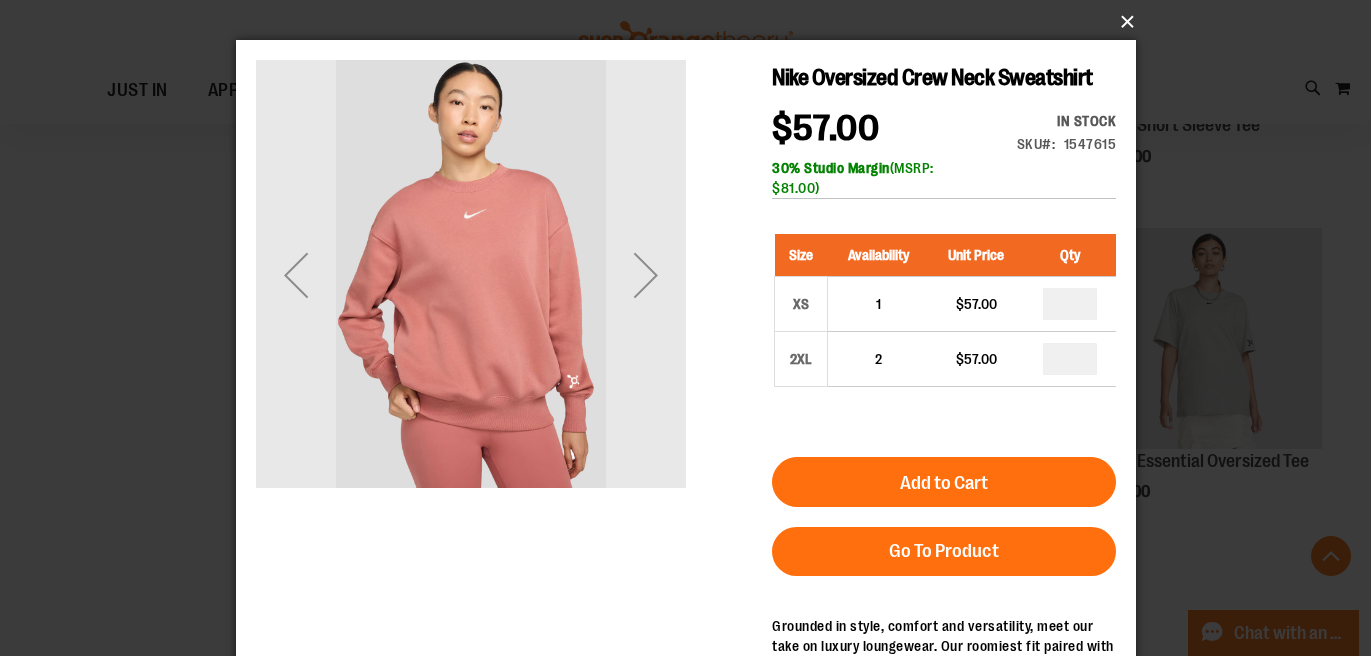 click on "×" at bounding box center [692, 22] 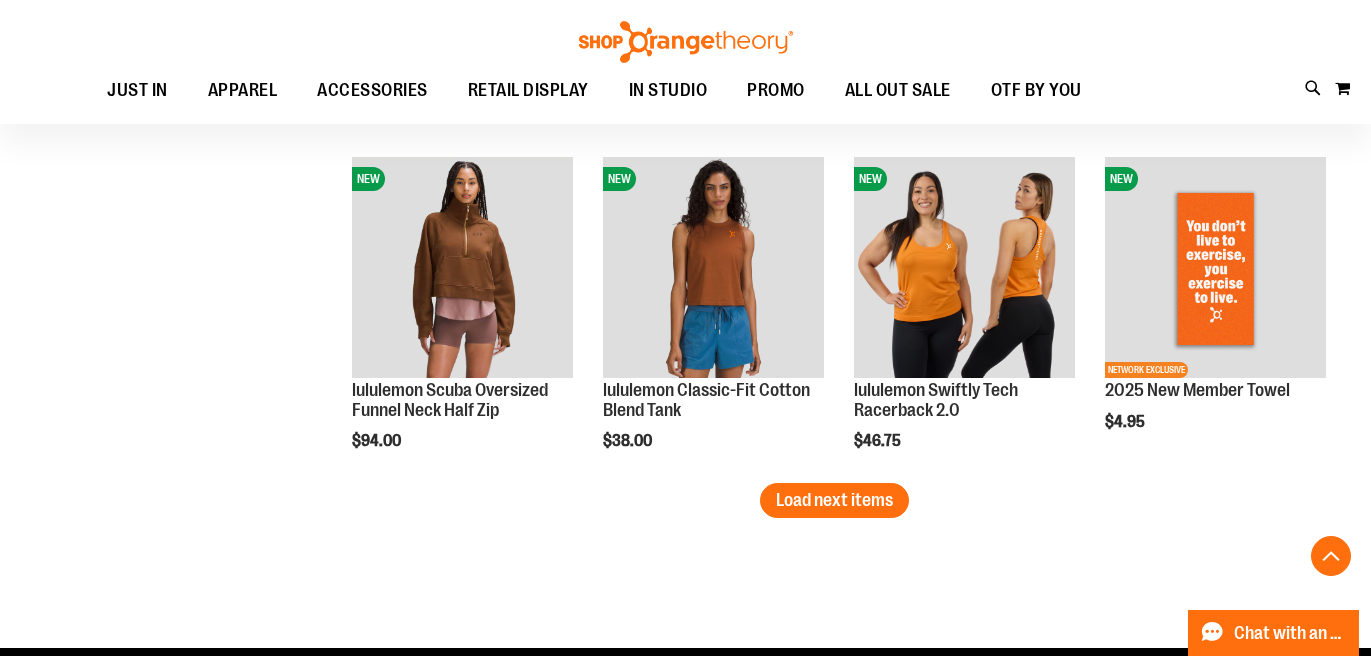 scroll, scrollTop: 6952, scrollLeft: 0, axis: vertical 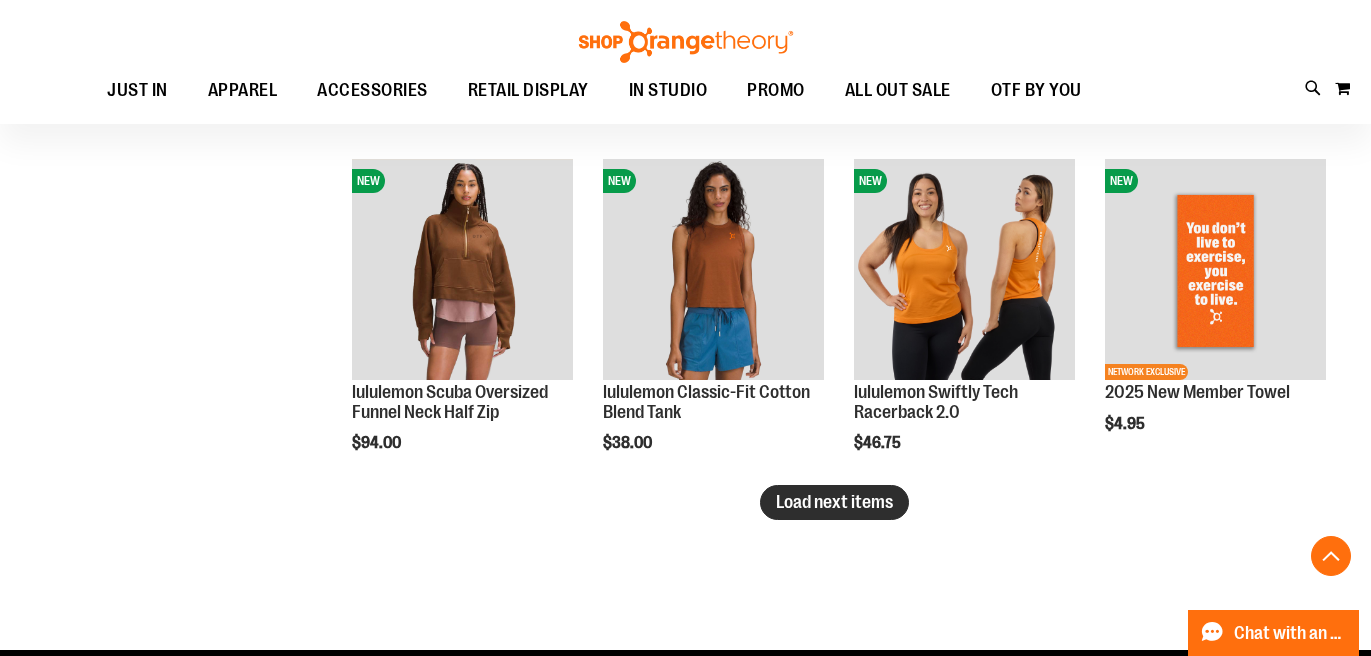 click on "Load next items" at bounding box center [834, 502] 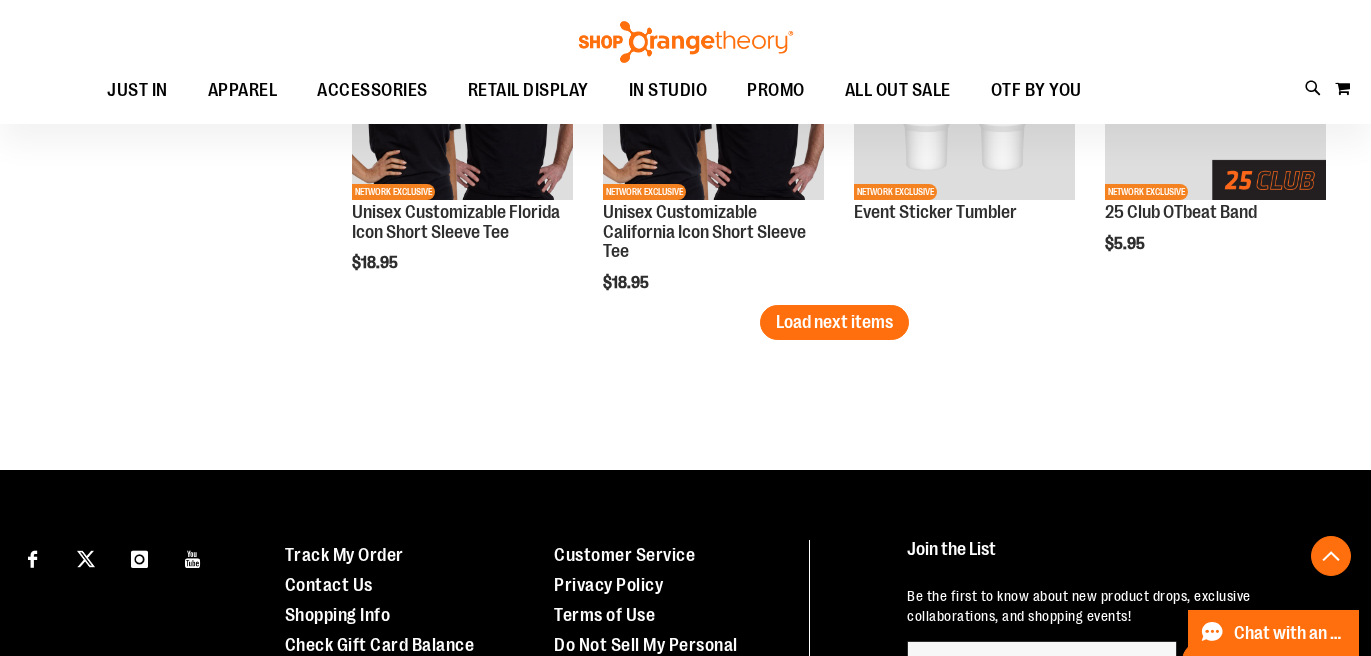 scroll, scrollTop: 8102, scrollLeft: 0, axis: vertical 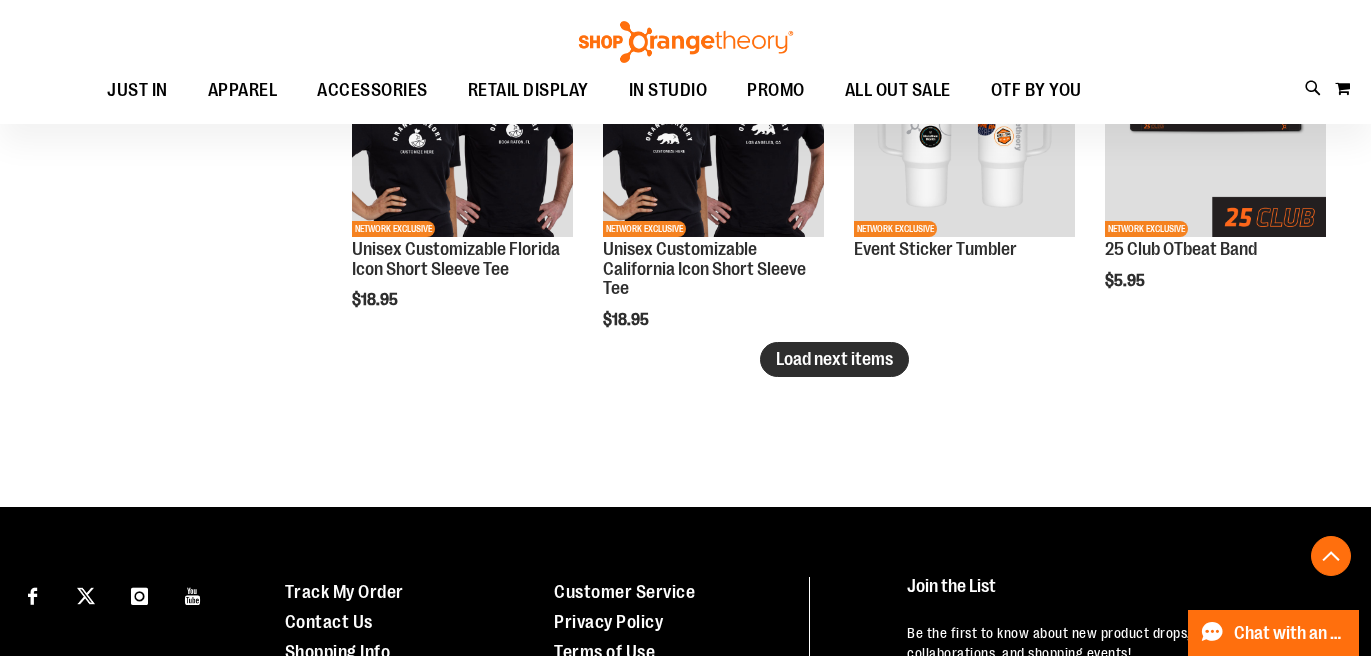 click on "Load next items" at bounding box center [834, 359] 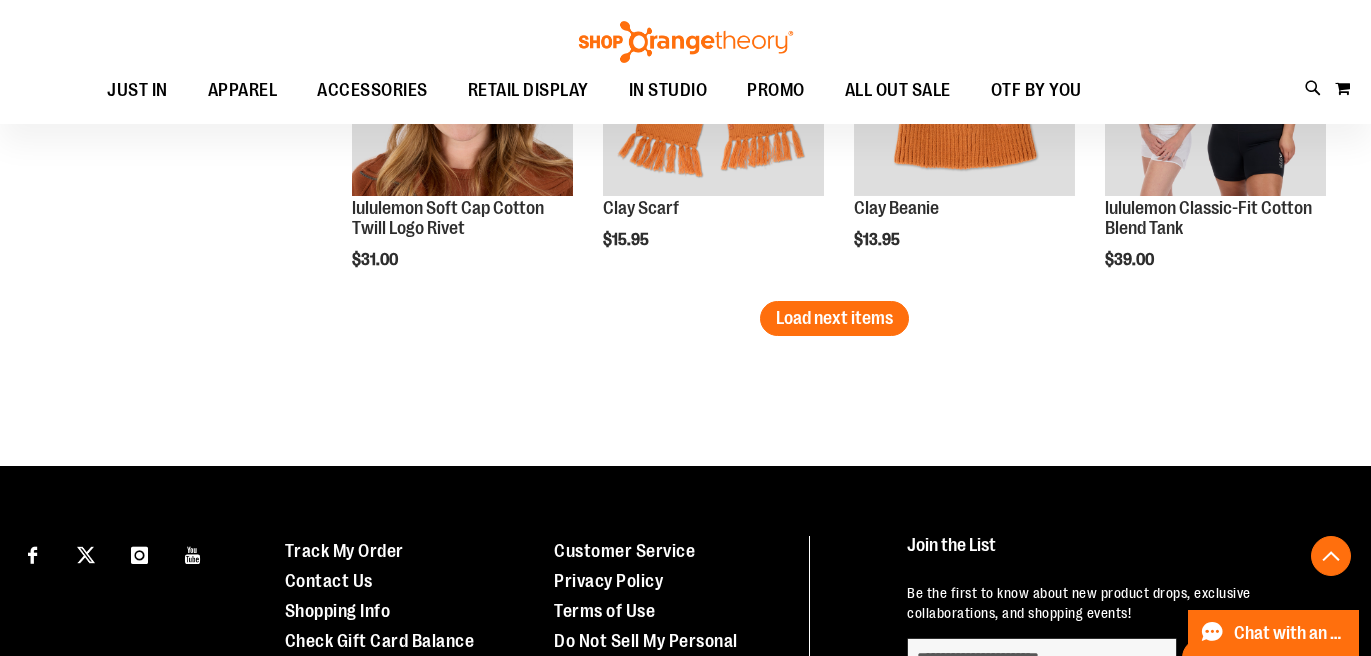 scroll, scrollTop: 9222, scrollLeft: 0, axis: vertical 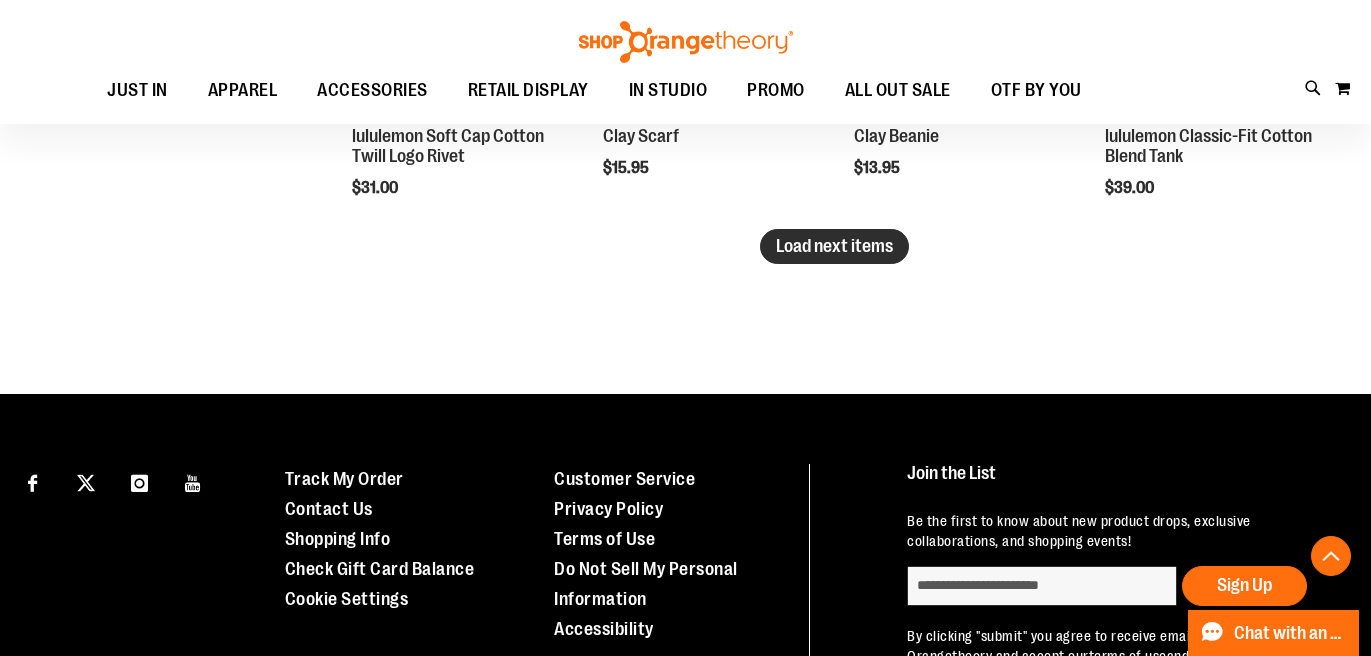 click on "Load next items" at bounding box center [834, 246] 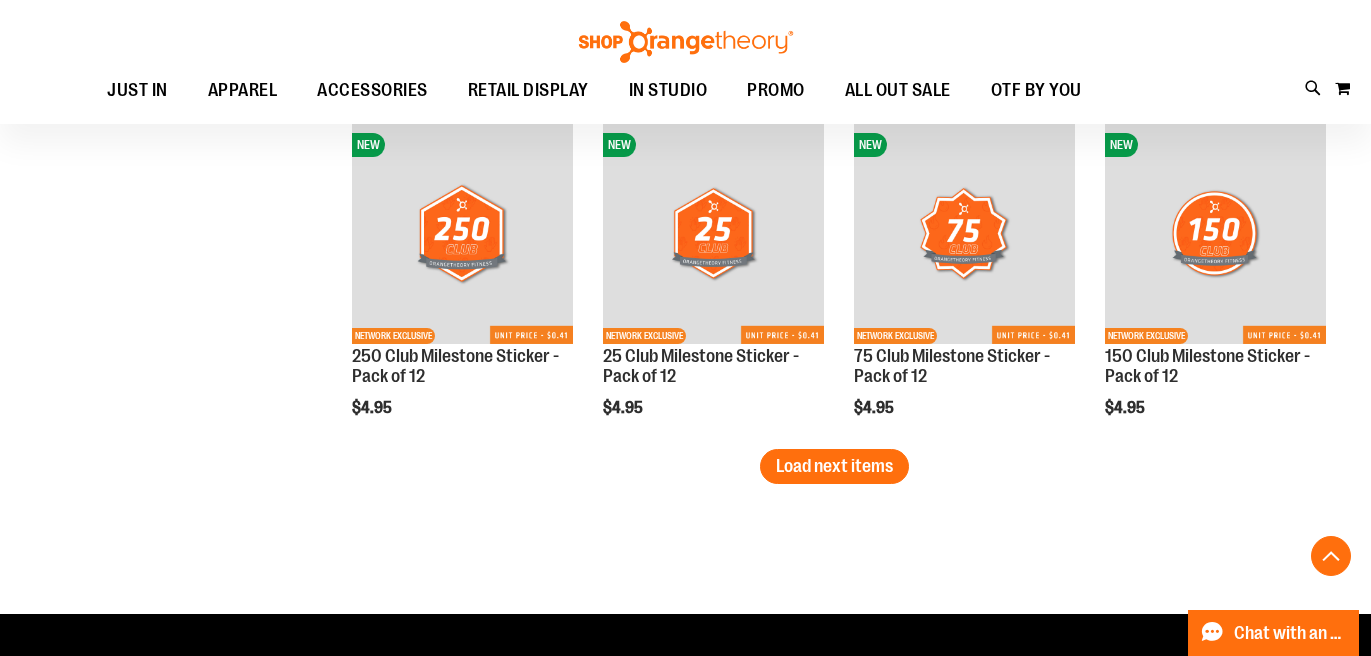 scroll, scrollTop: 9967, scrollLeft: 0, axis: vertical 